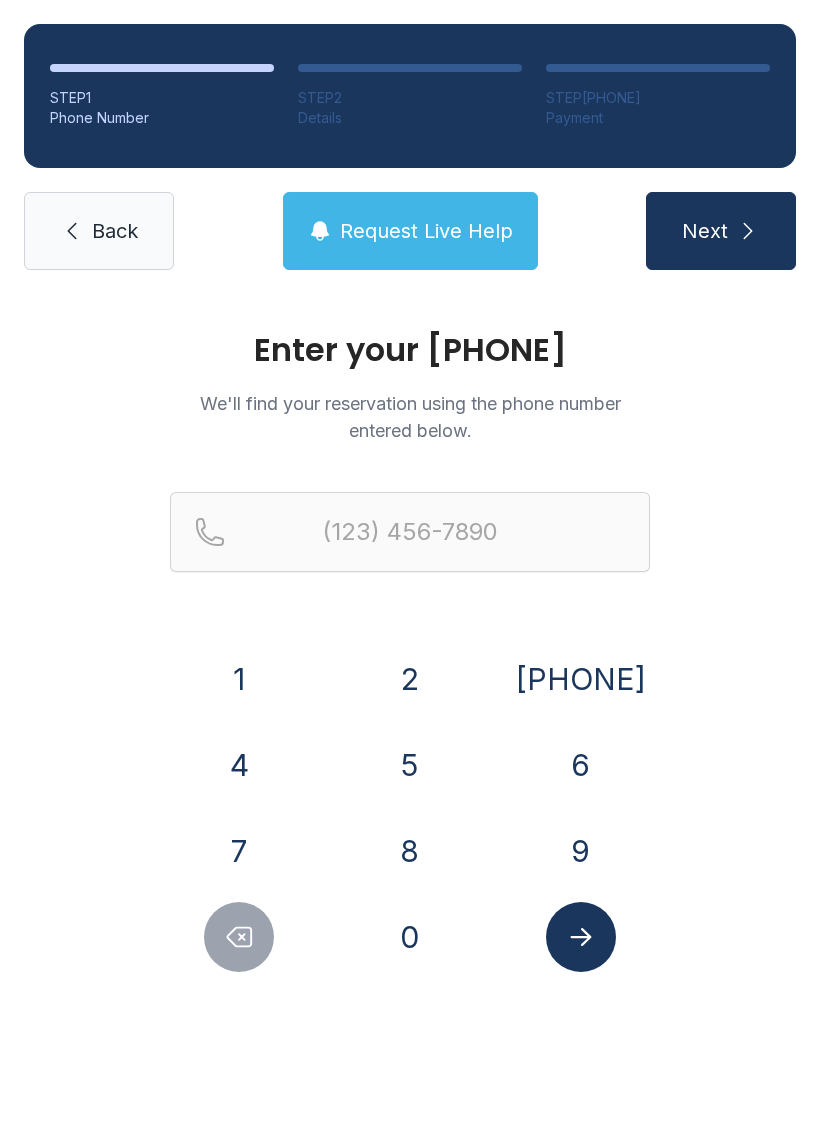 scroll, scrollTop: 0, scrollLeft: 0, axis: both 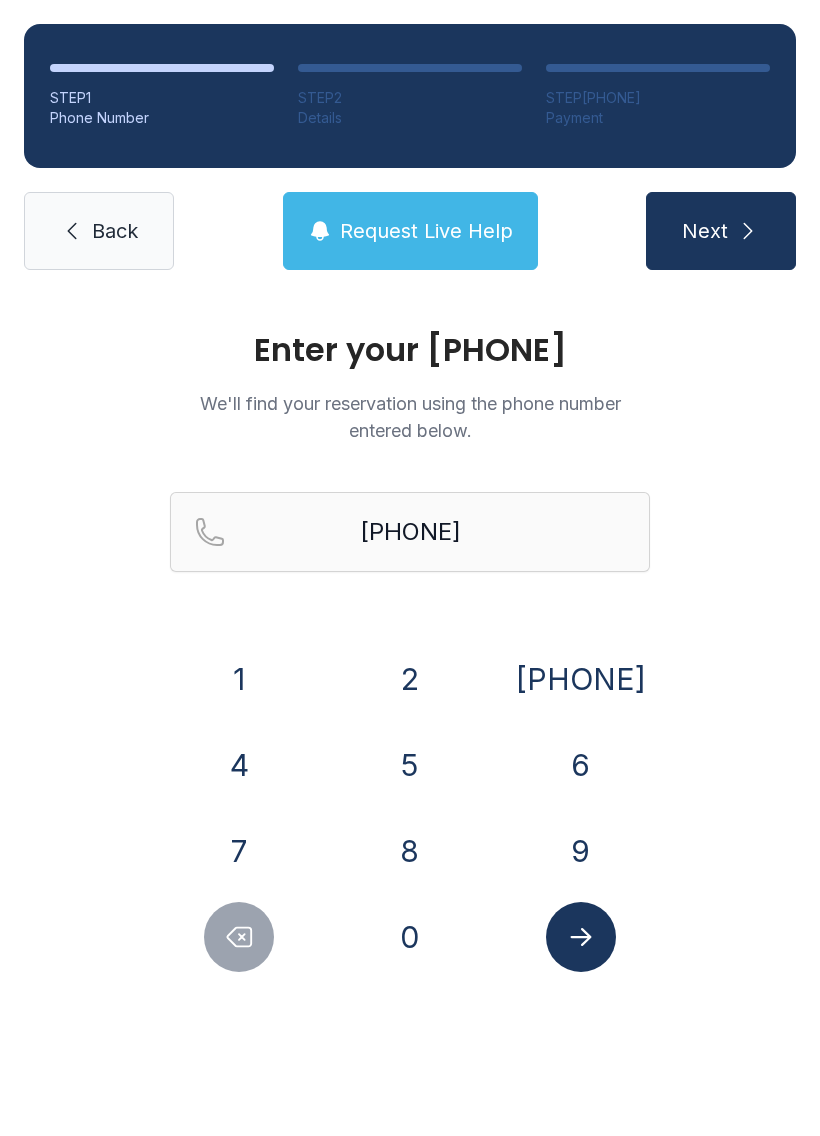 click on "2" at bounding box center (239, 679) 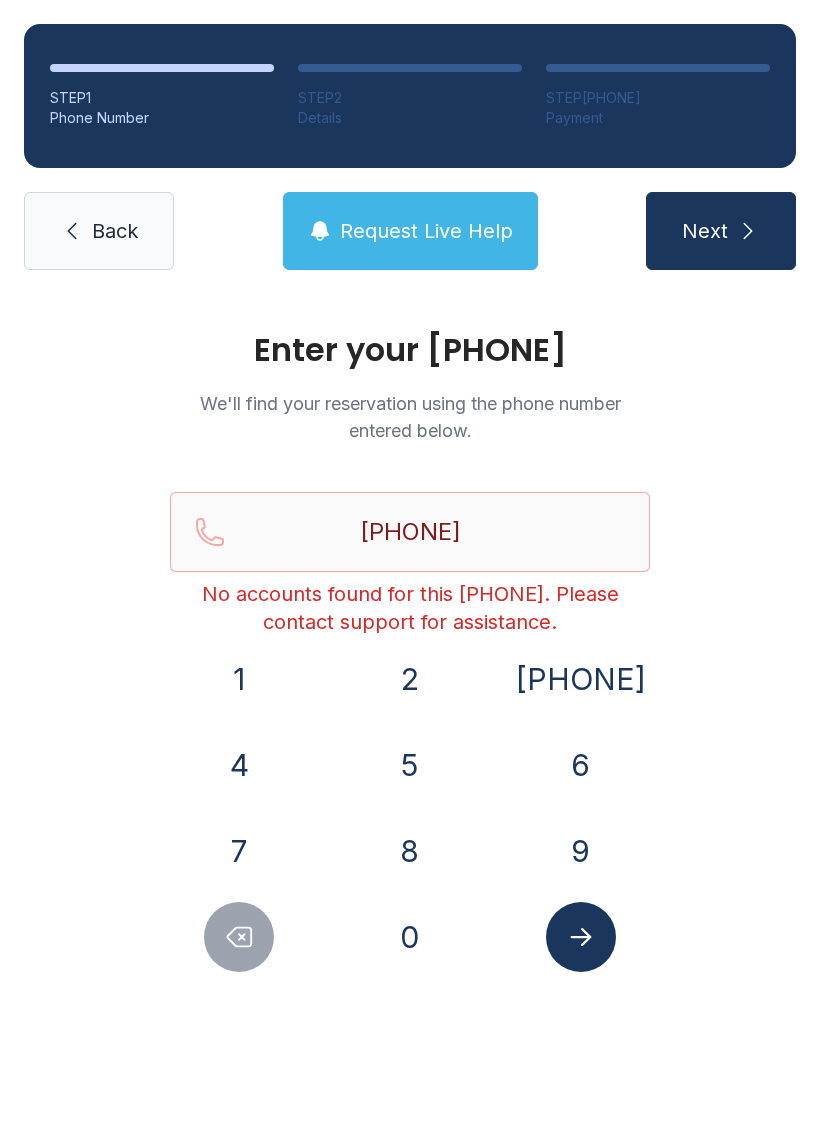 click on "Back" at bounding box center [99, 231] 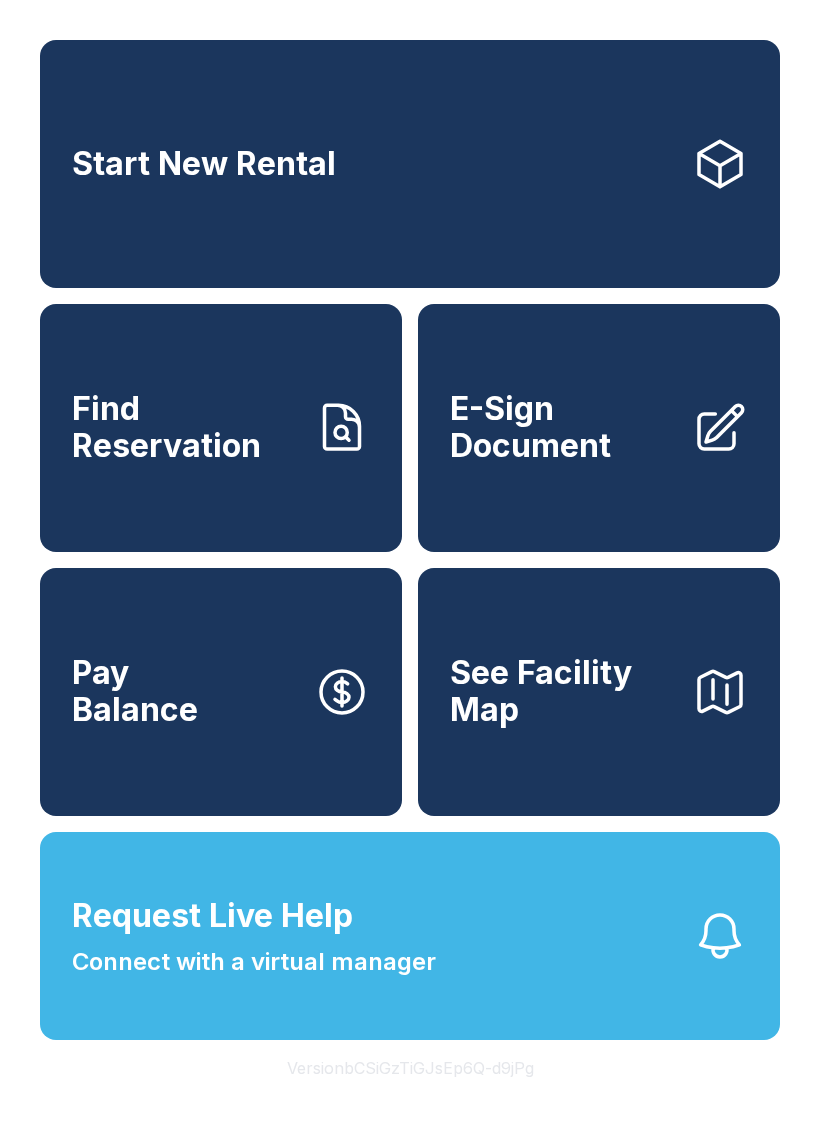 click on "Find Reservation" at bounding box center (185, 427) 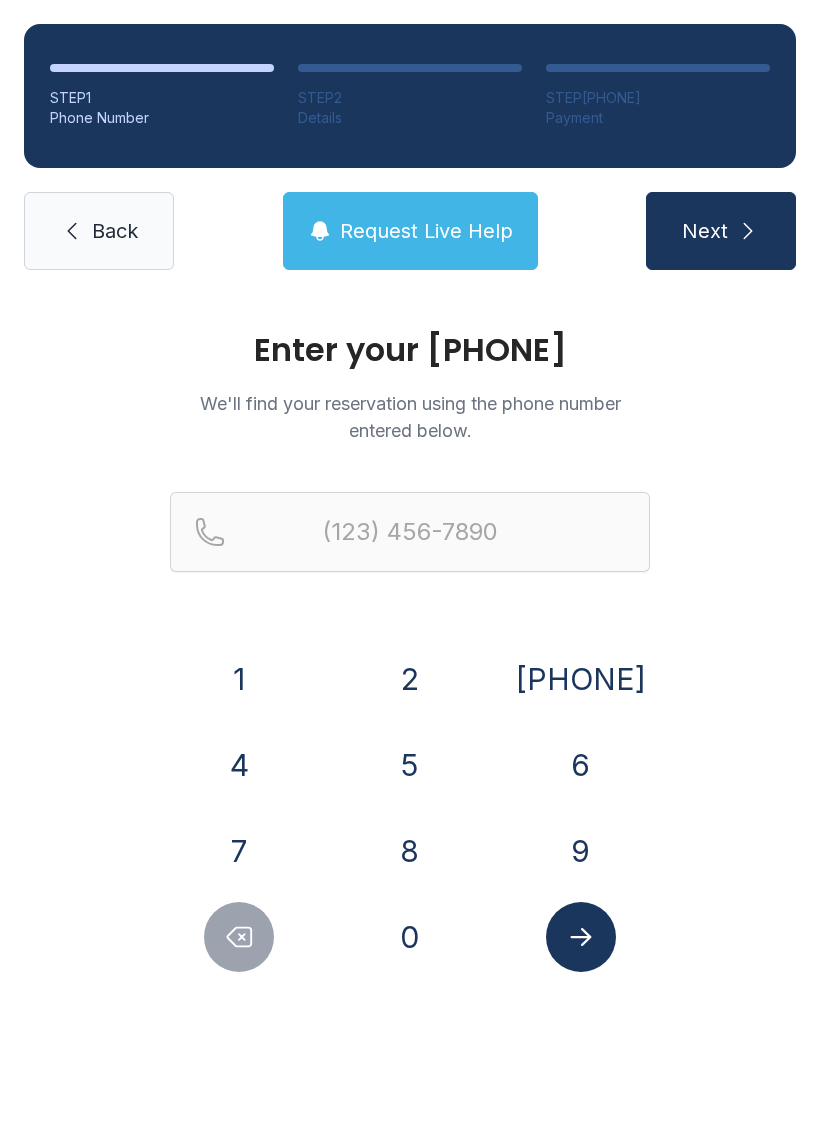 click on "[PHONE]" at bounding box center [239, 679] 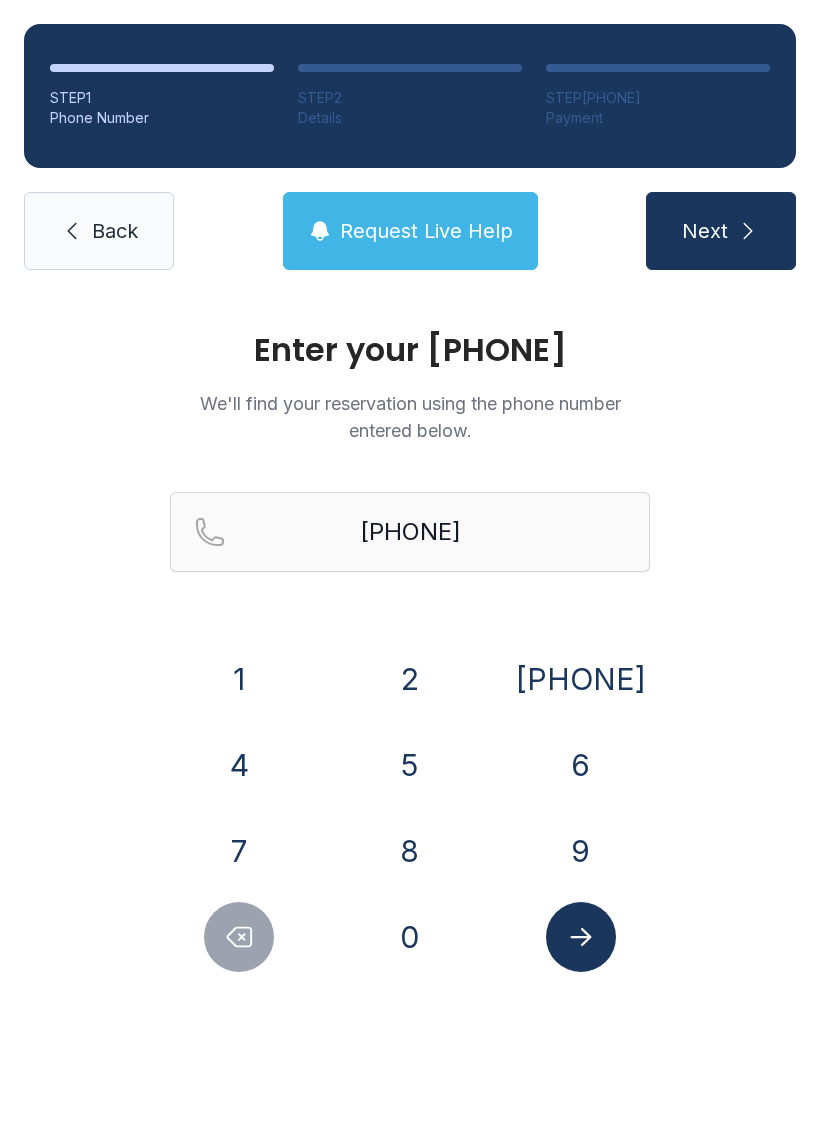 click on "2" at bounding box center [239, 679] 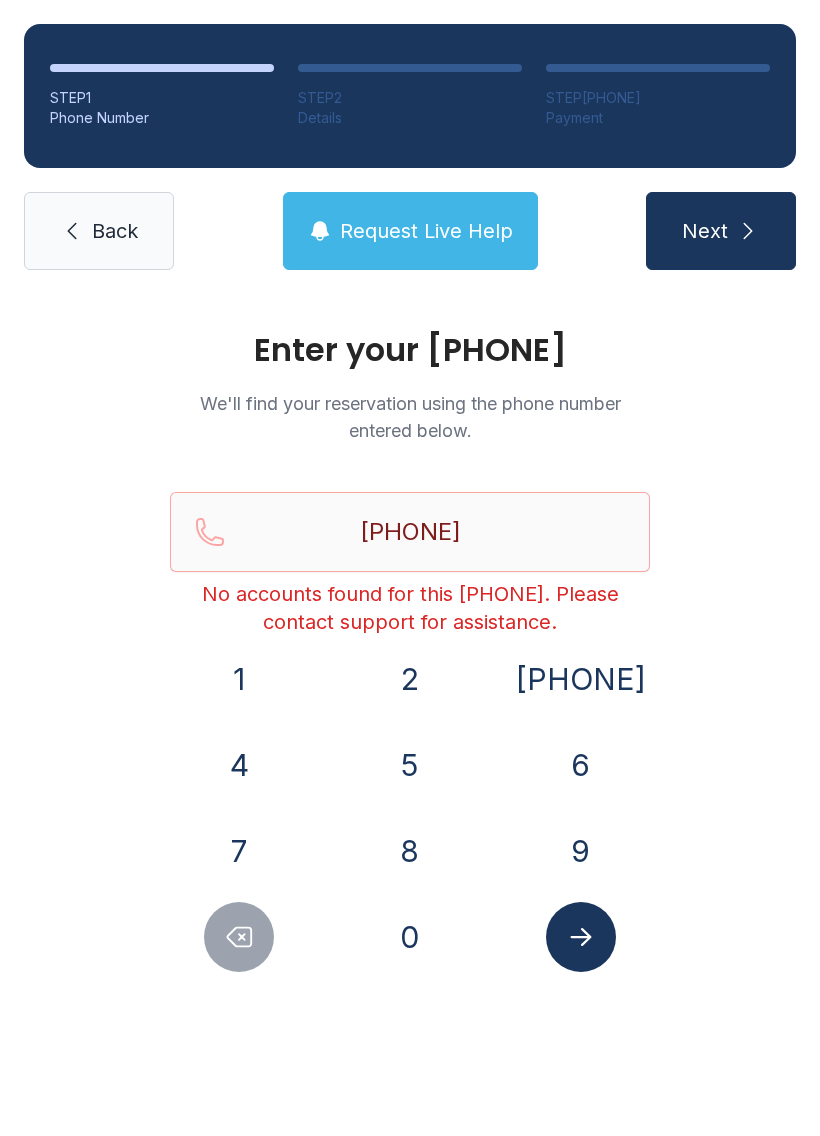 click at bounding box center [239, 937] 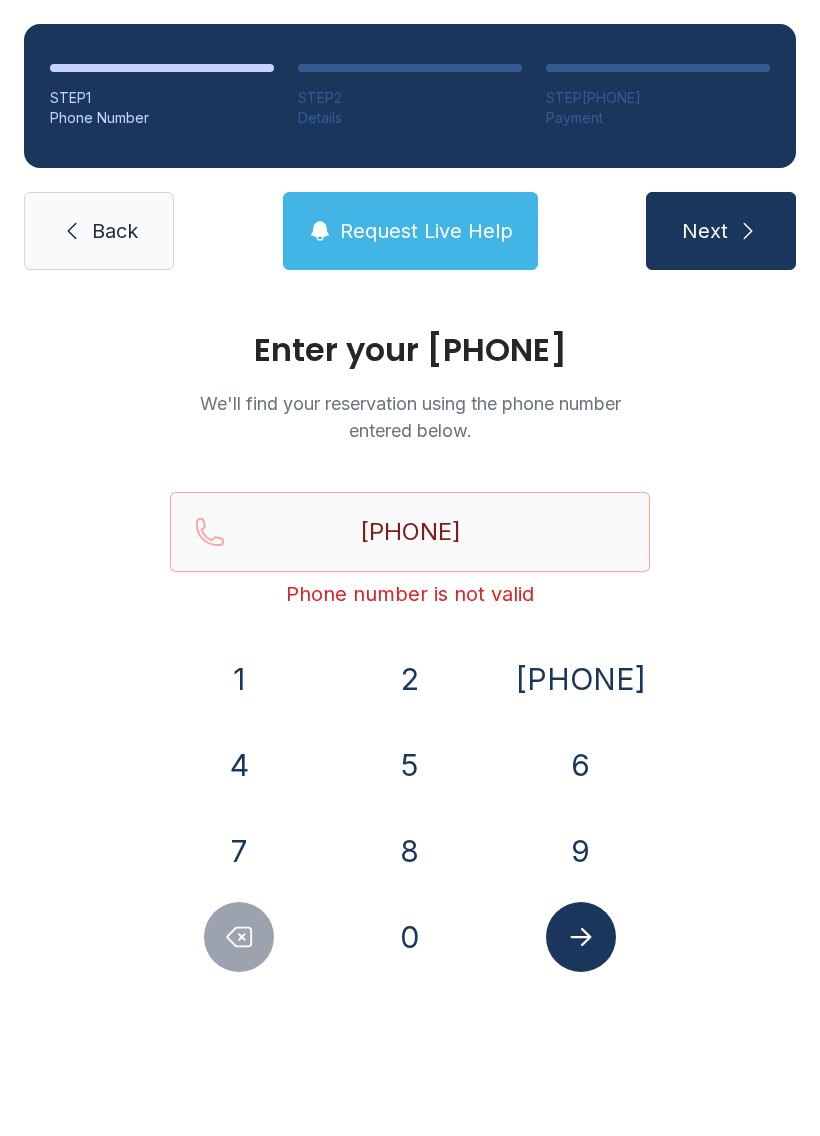 click at bounding box center (239, 937) 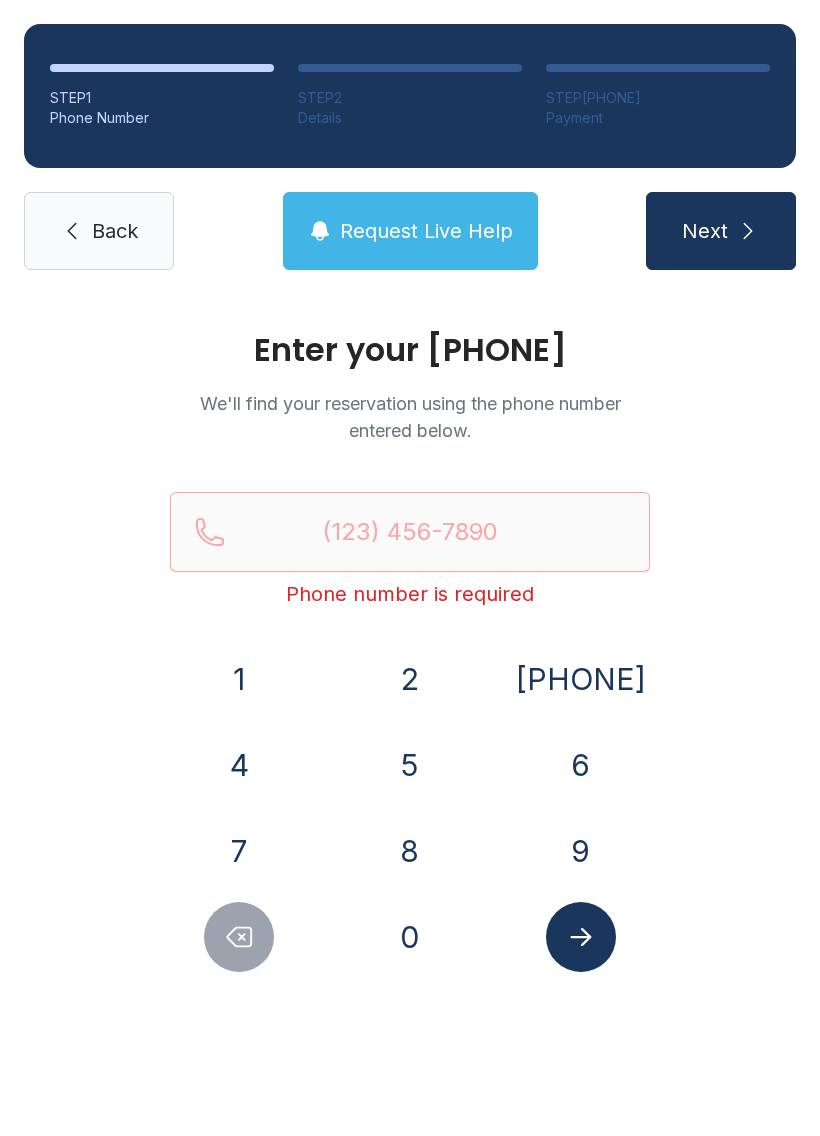 click on "5" at bounding box center (239, 679) 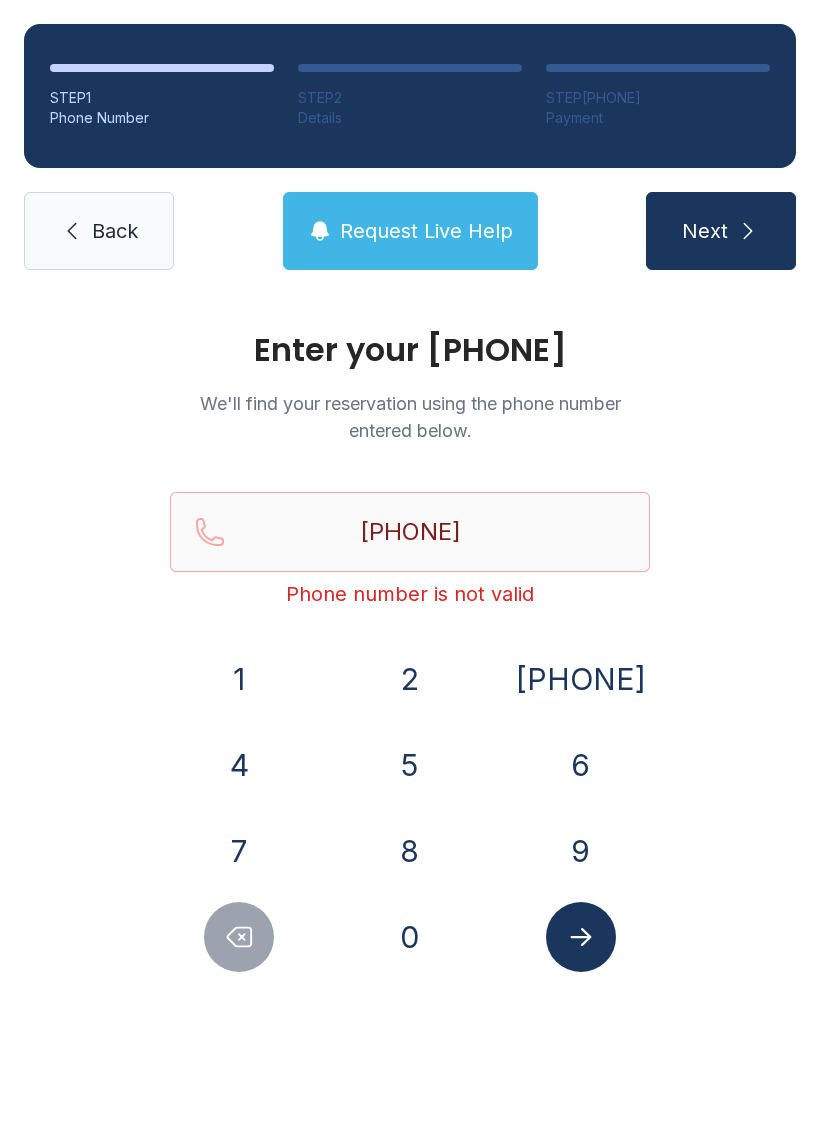 click on "6" at bounding box center [239, 679] 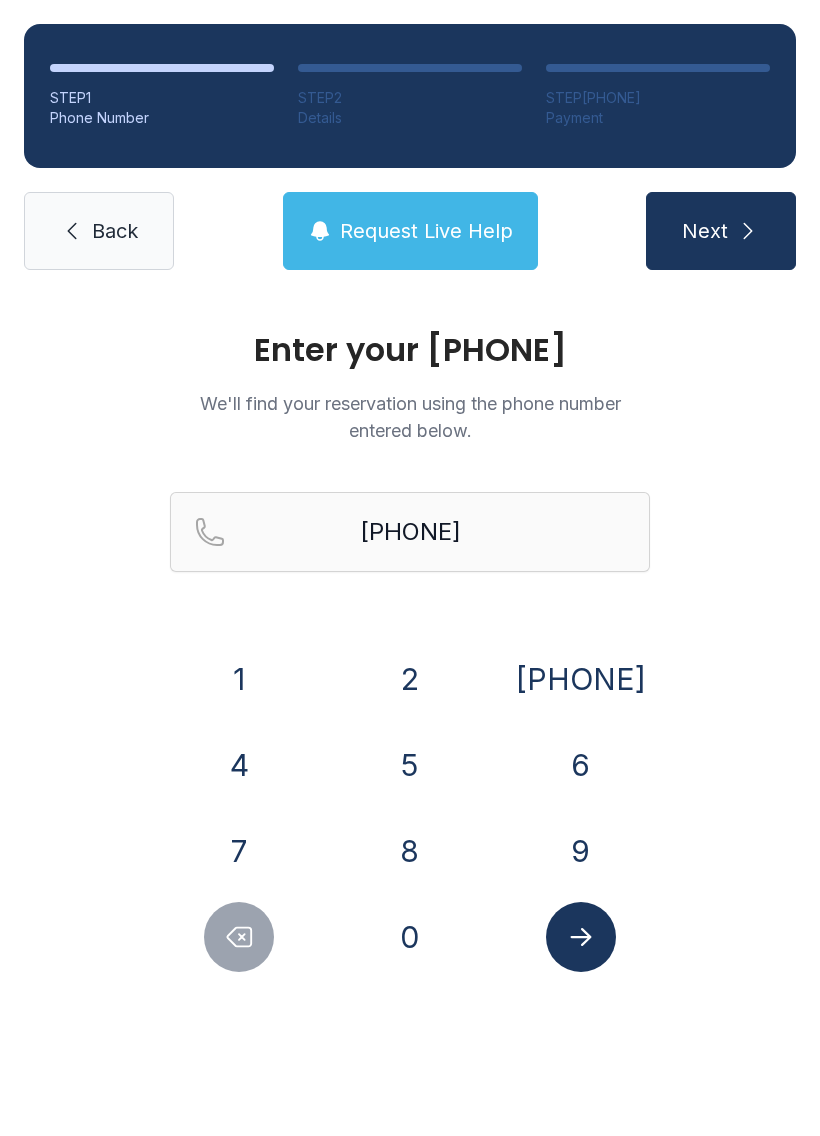 click at bounding box center [581, 937] 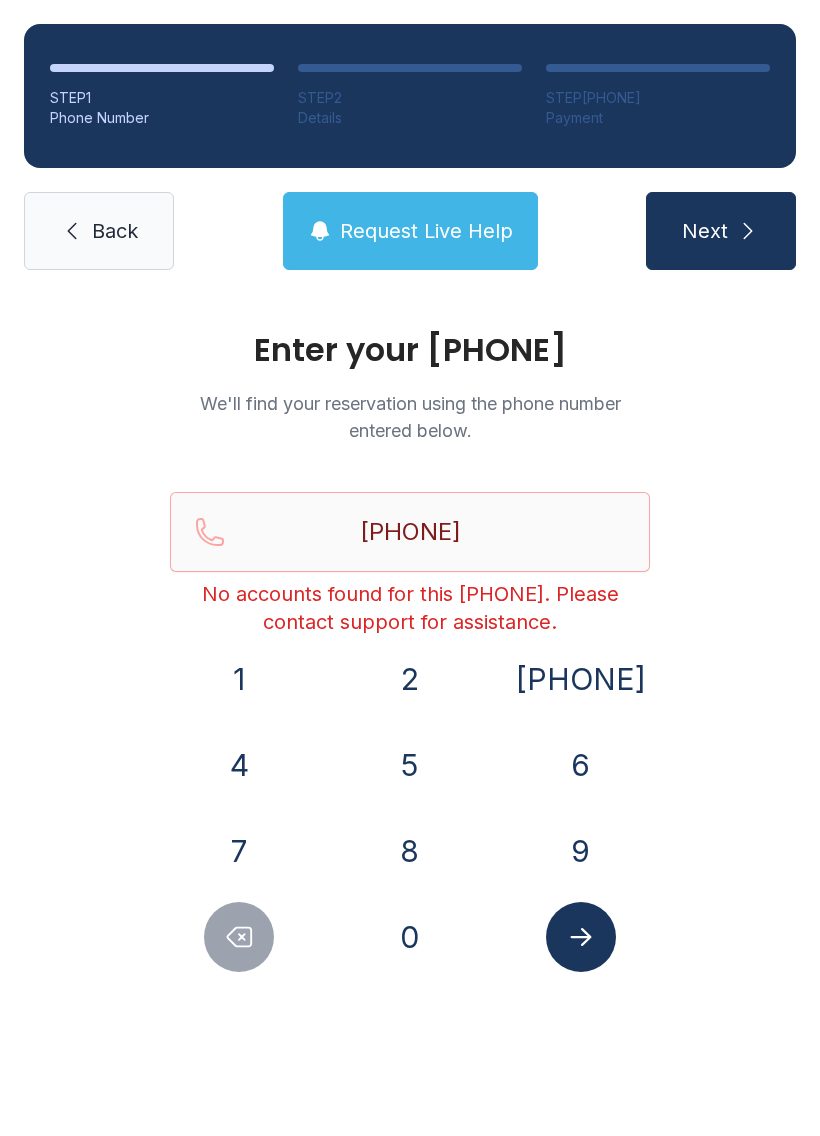 click at bounding box center (581, 937) 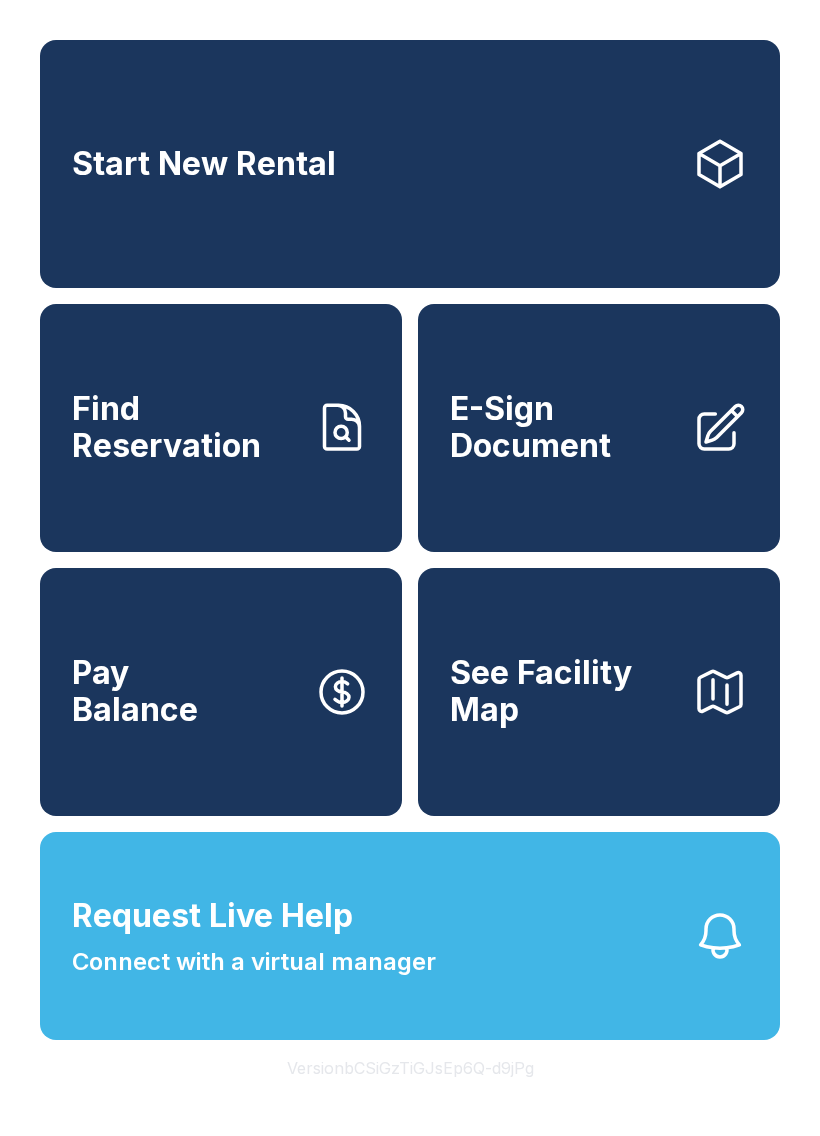 click on "Request Live Help Connect with a virtual manager" at bounding box center (410, 936) 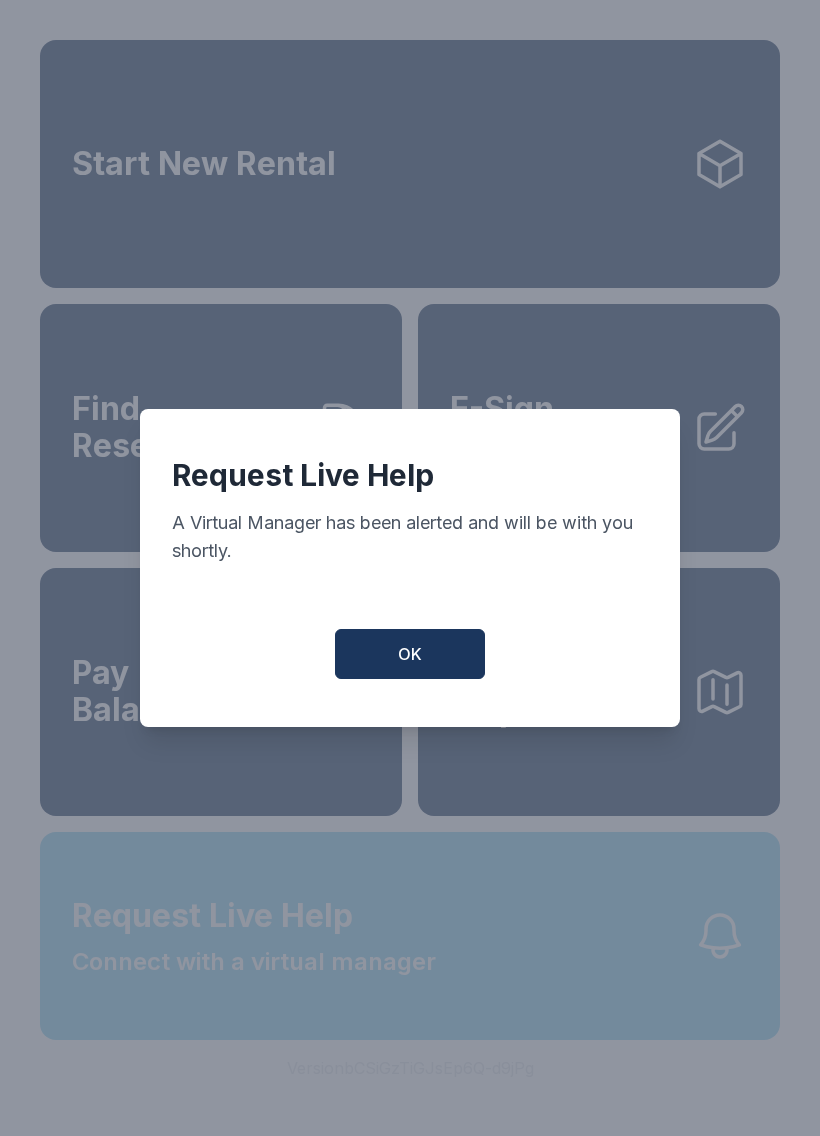 click on "OK" at bounding box center [410, 654] 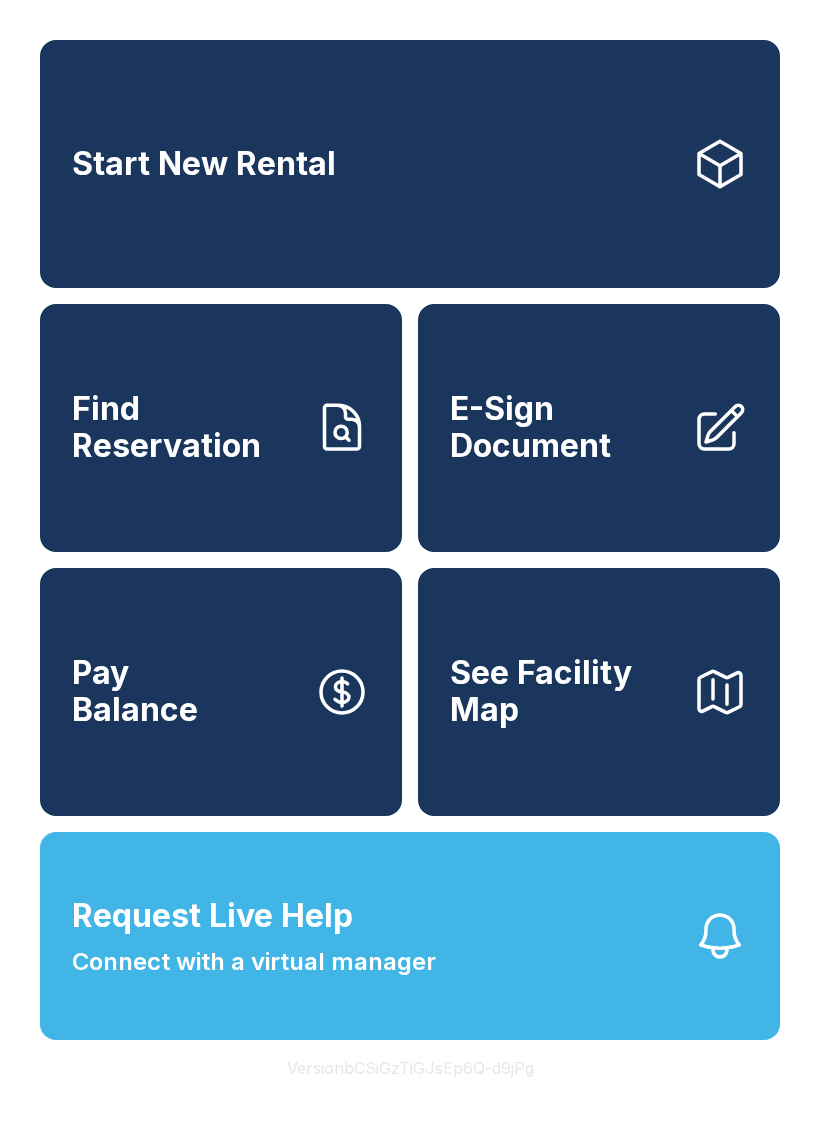 click on "Request Live Help Connect with a virtual manager" at bounding box center (410, 936) 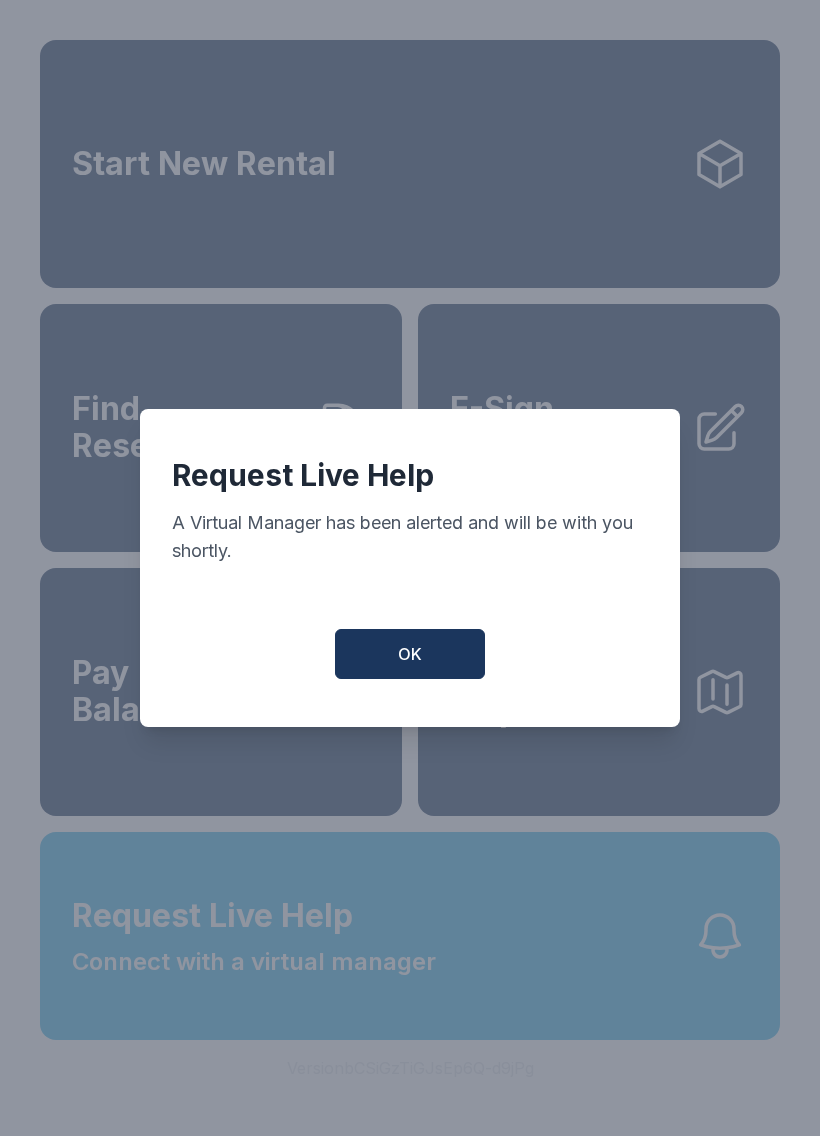click on "OK" at bounding box center [410, 654] 